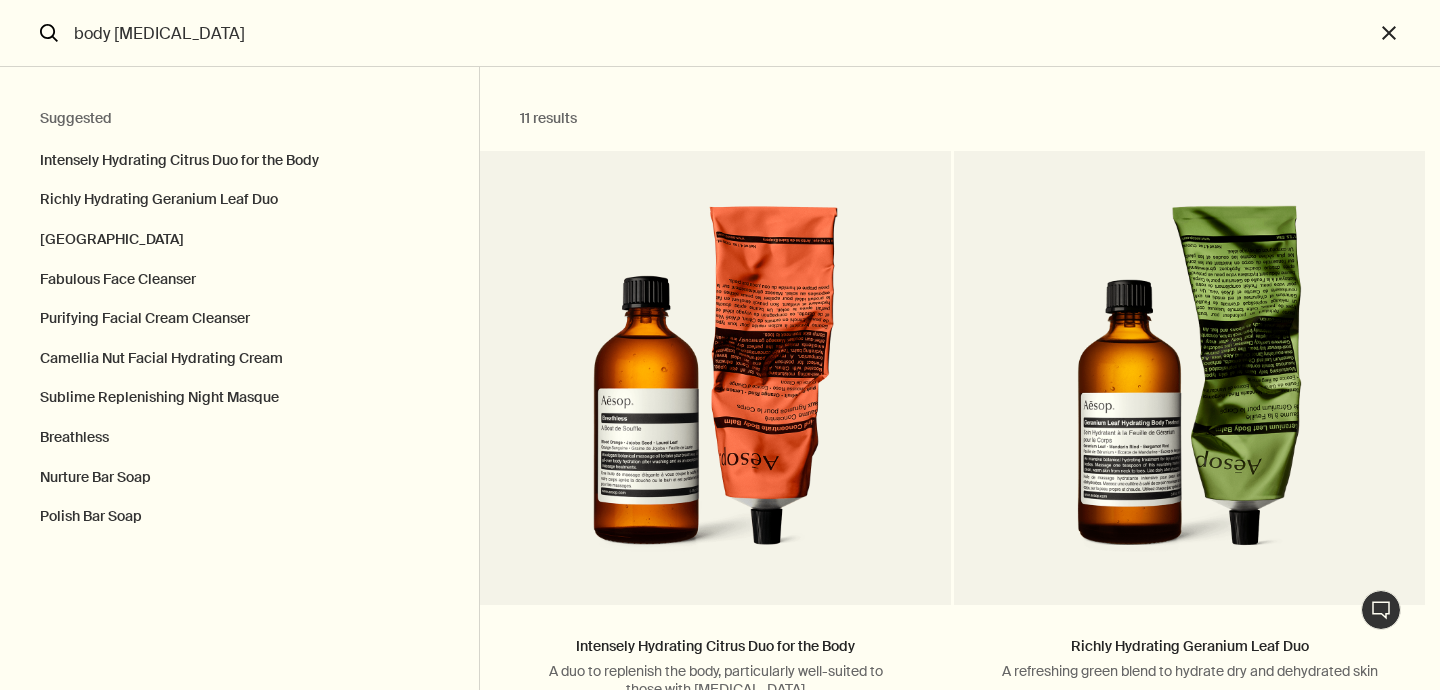 scroll, scrollTop: 0, scrollLeft: 0, axis: both 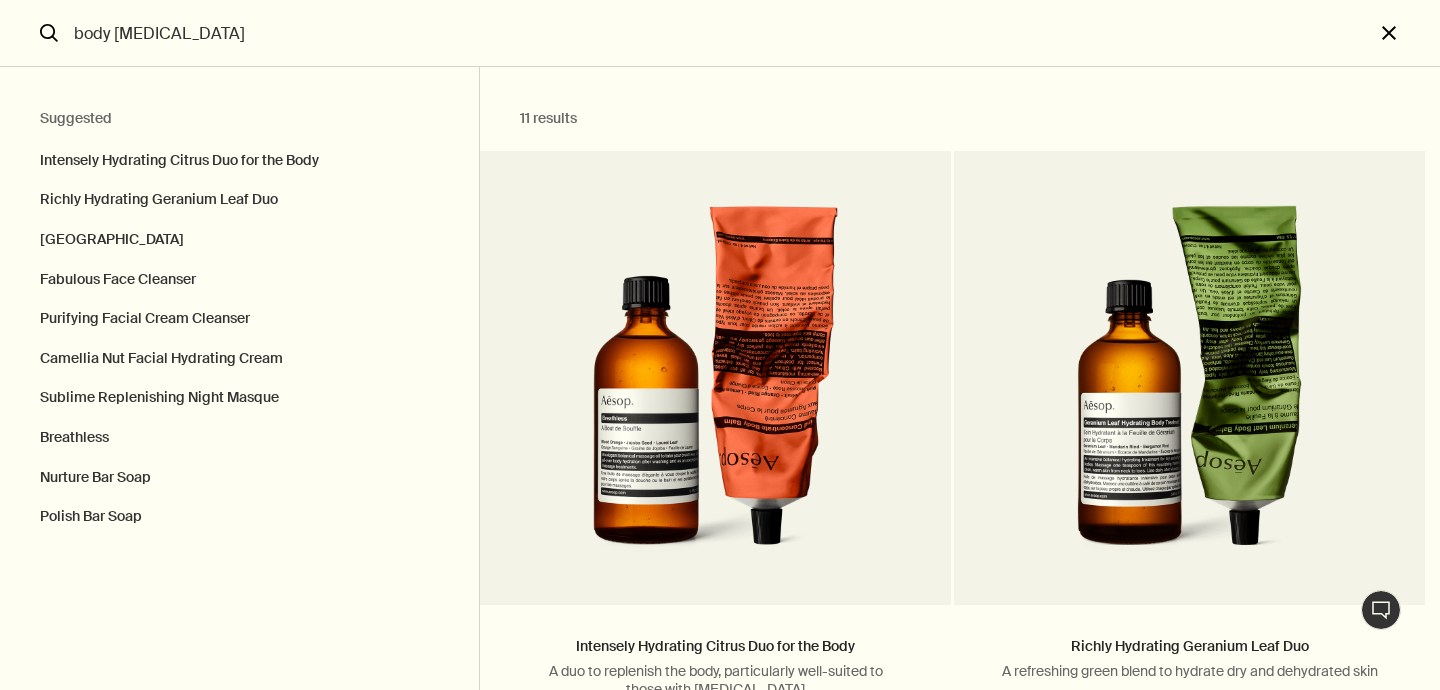 click on "close" at bounding box center (1407, 33) 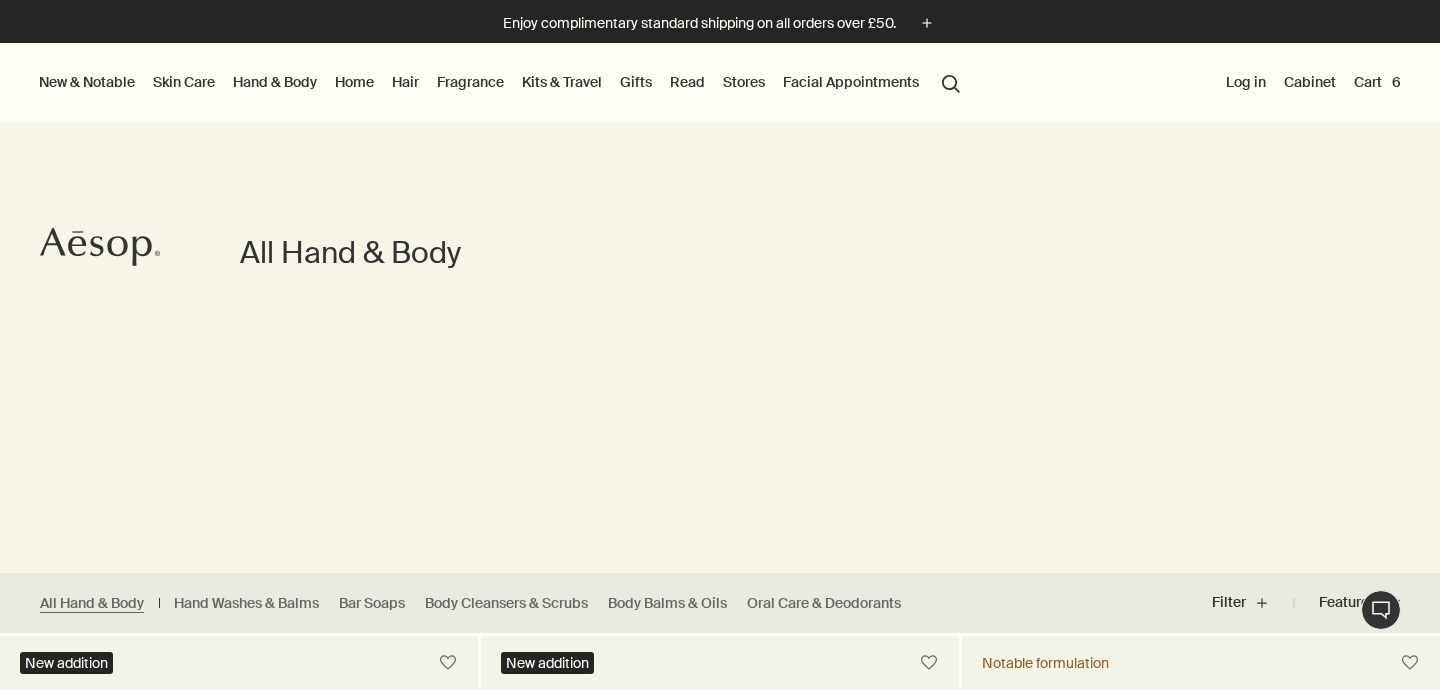 click on "Cart 6" at bounding box center [1377, 82] 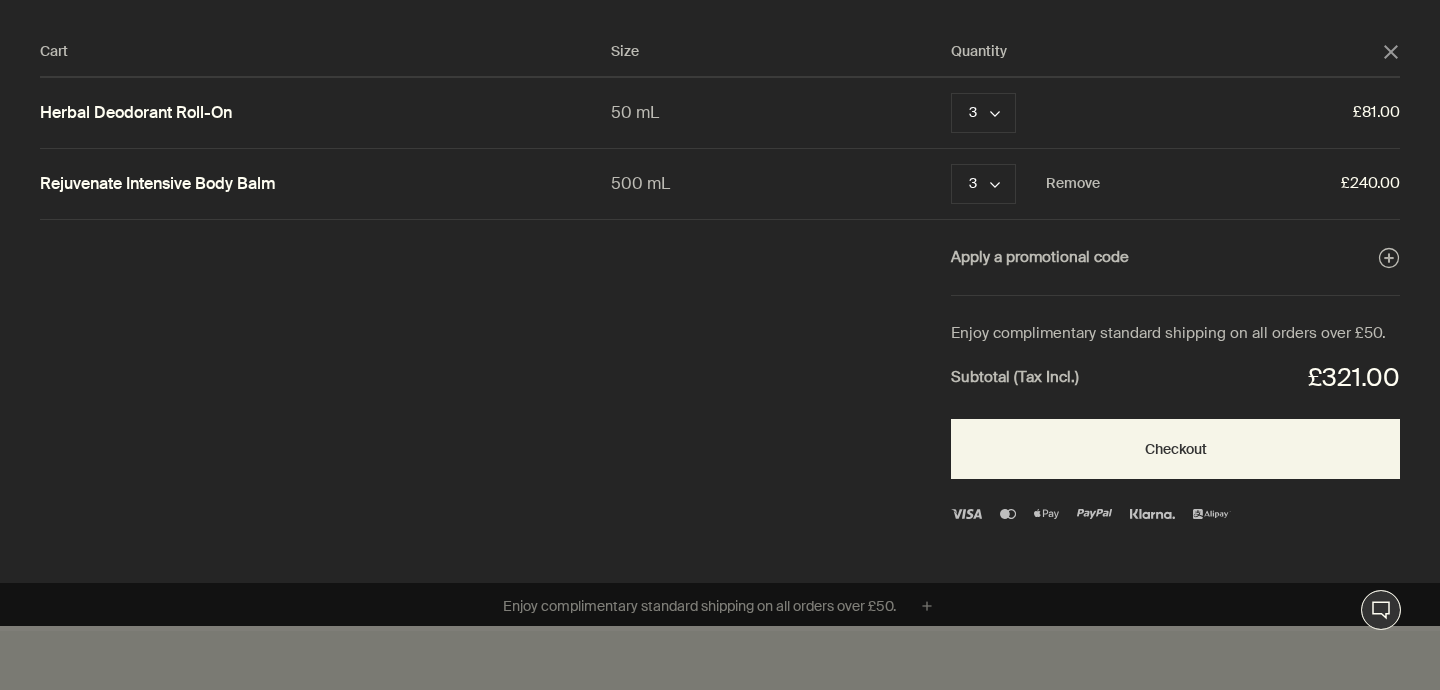 click on "Rejuvenate Intensive Body Balm" at bounding box center (158, 184) 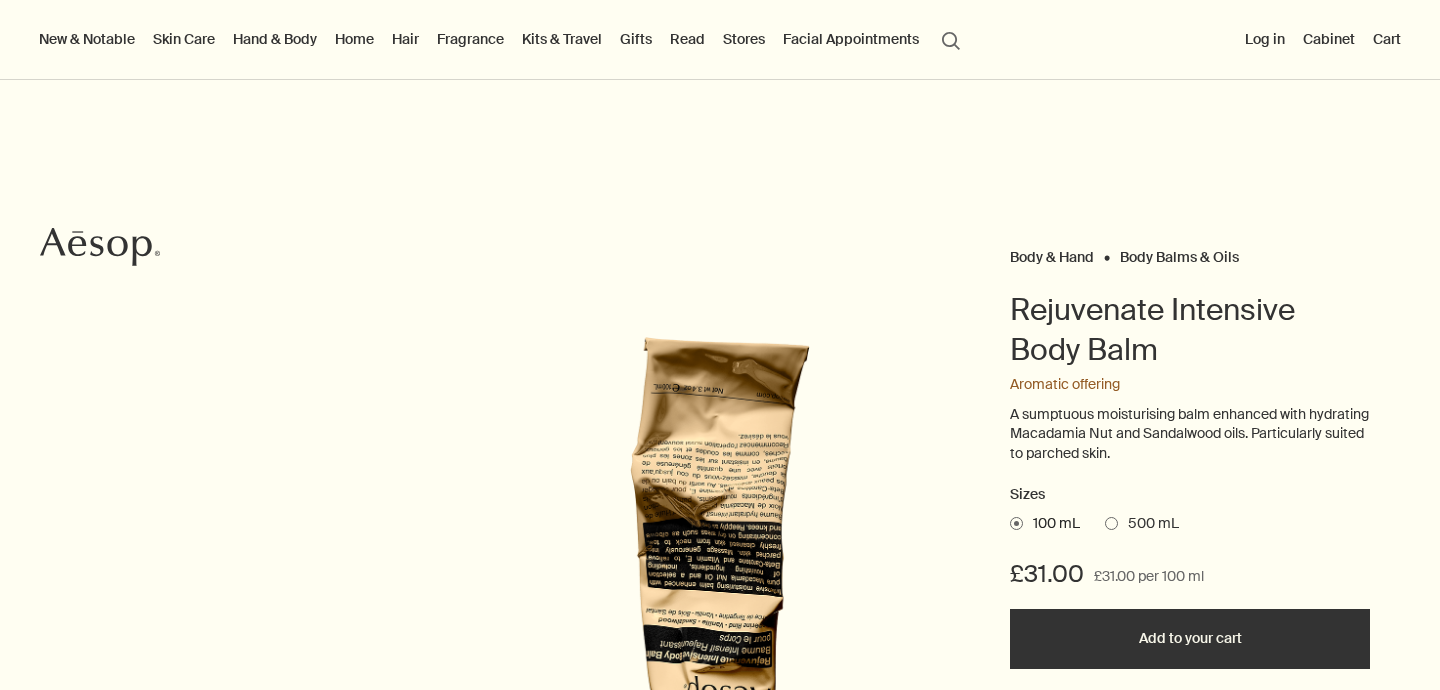 scroll, scrollTop: 0, scrollLeft: 0, axis: both 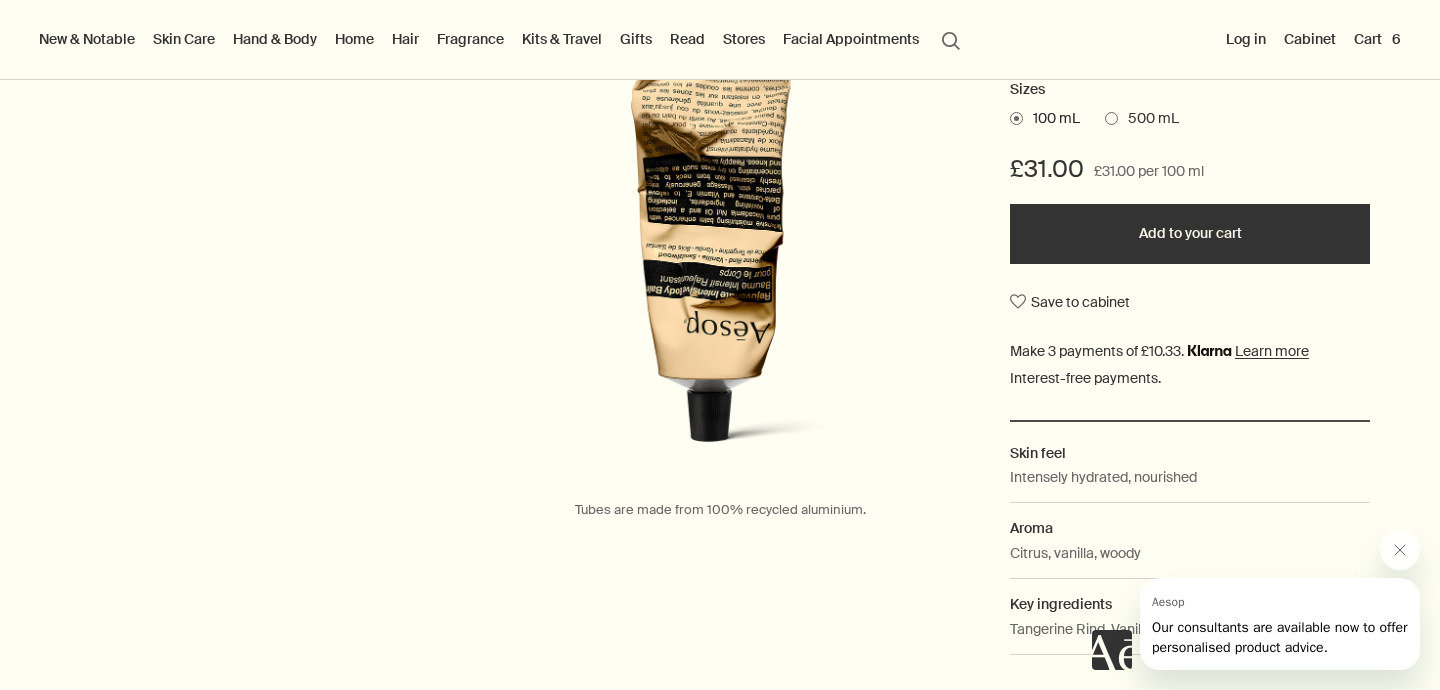 click on "Cart 6" at bounding box center [1377, 39] 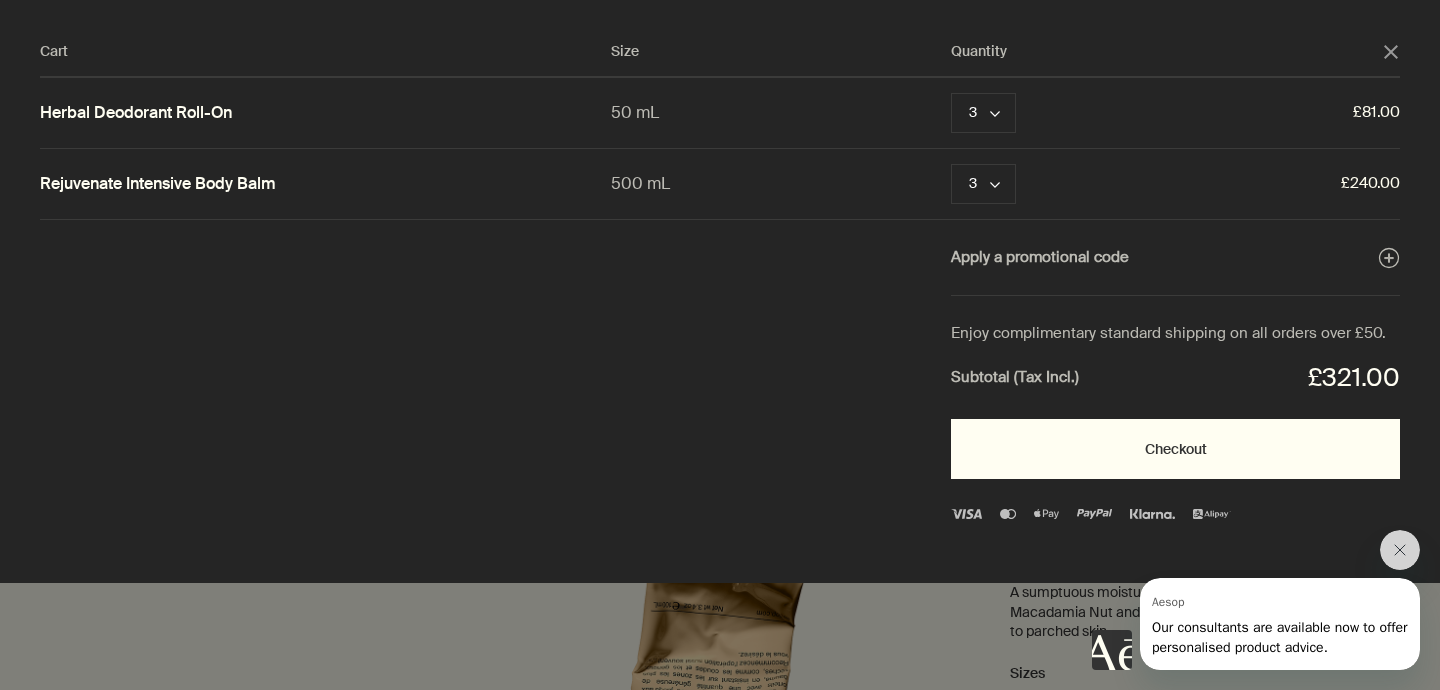 click on "Checkout" at bounding box center [1175, 449] 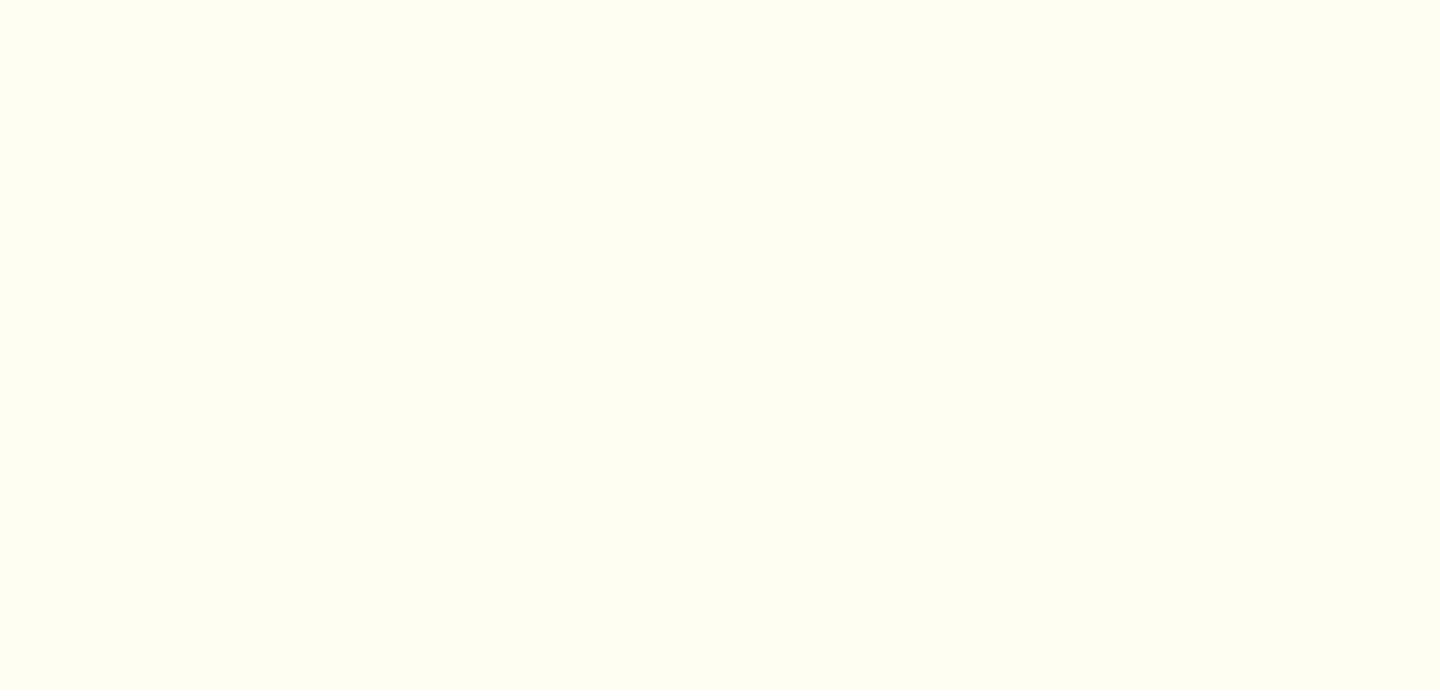 scroll, scrollTop: 0, scrollLeft: 0, axis: both 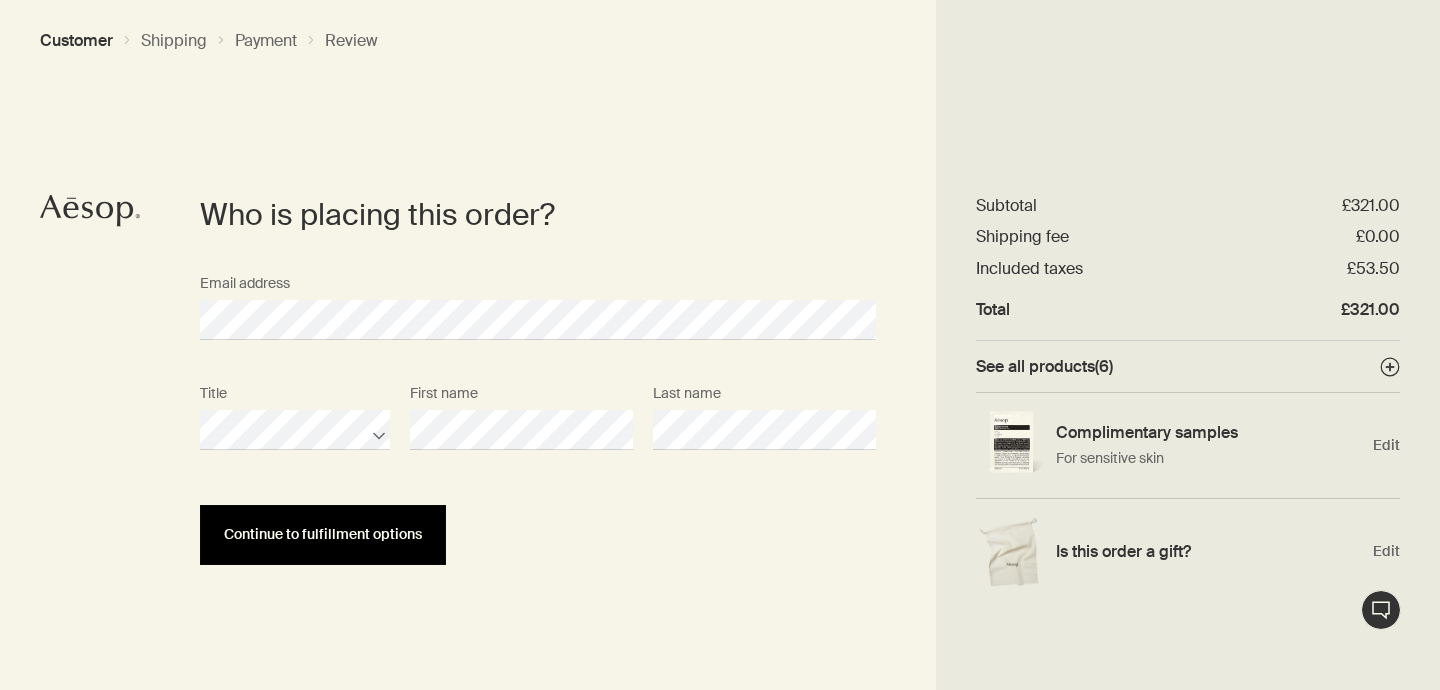 click on "Continue to fulfillment options" at bounding box center (323, 534) 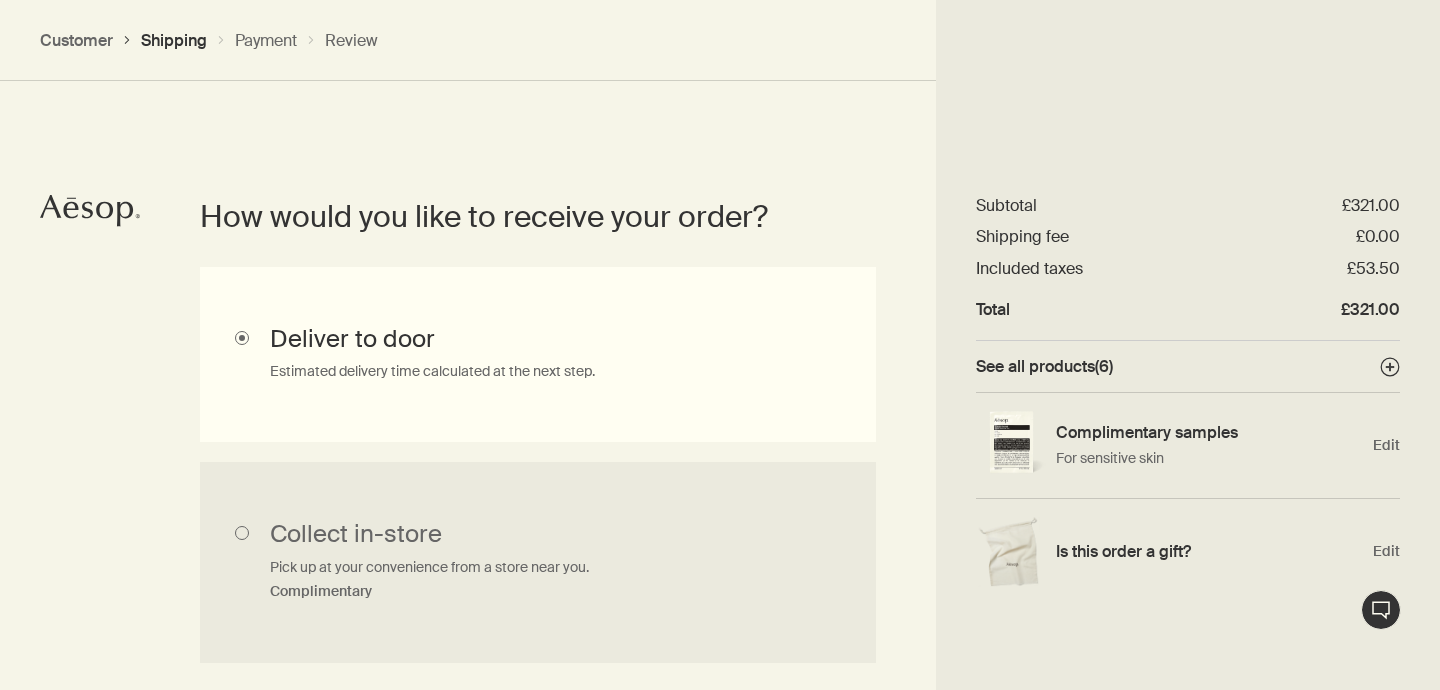 scroll, scrollTop: 448, scrollLeft: 0, axis: vertical 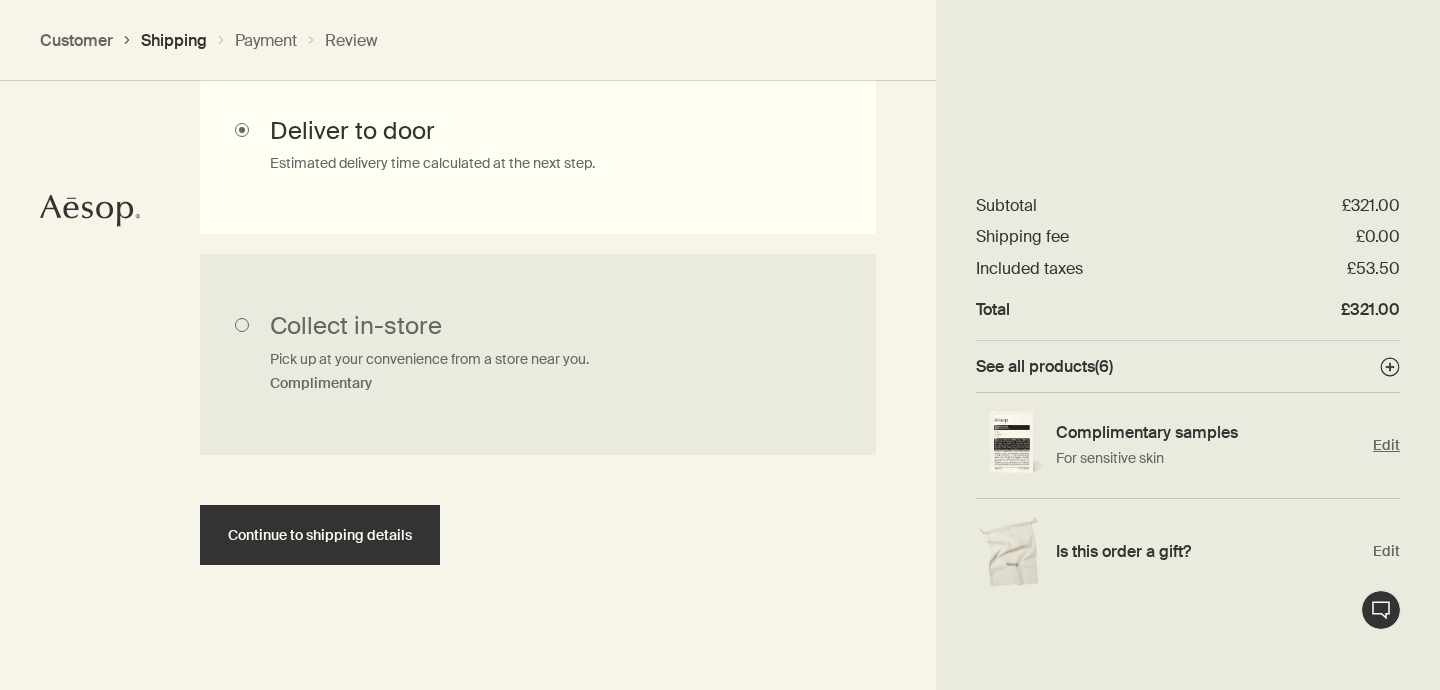 click on "Edit" at bounding box center [1386, 445] 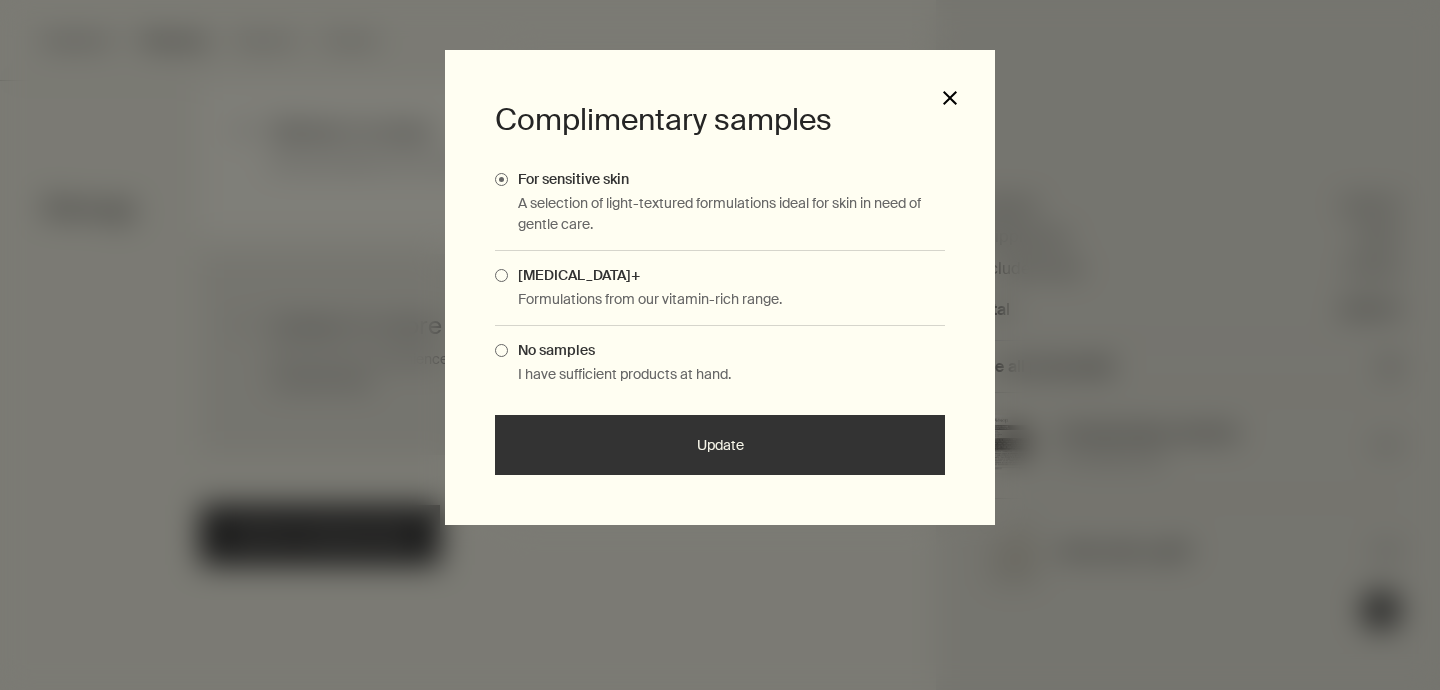 click on "close" at bounding box center (950, 98) 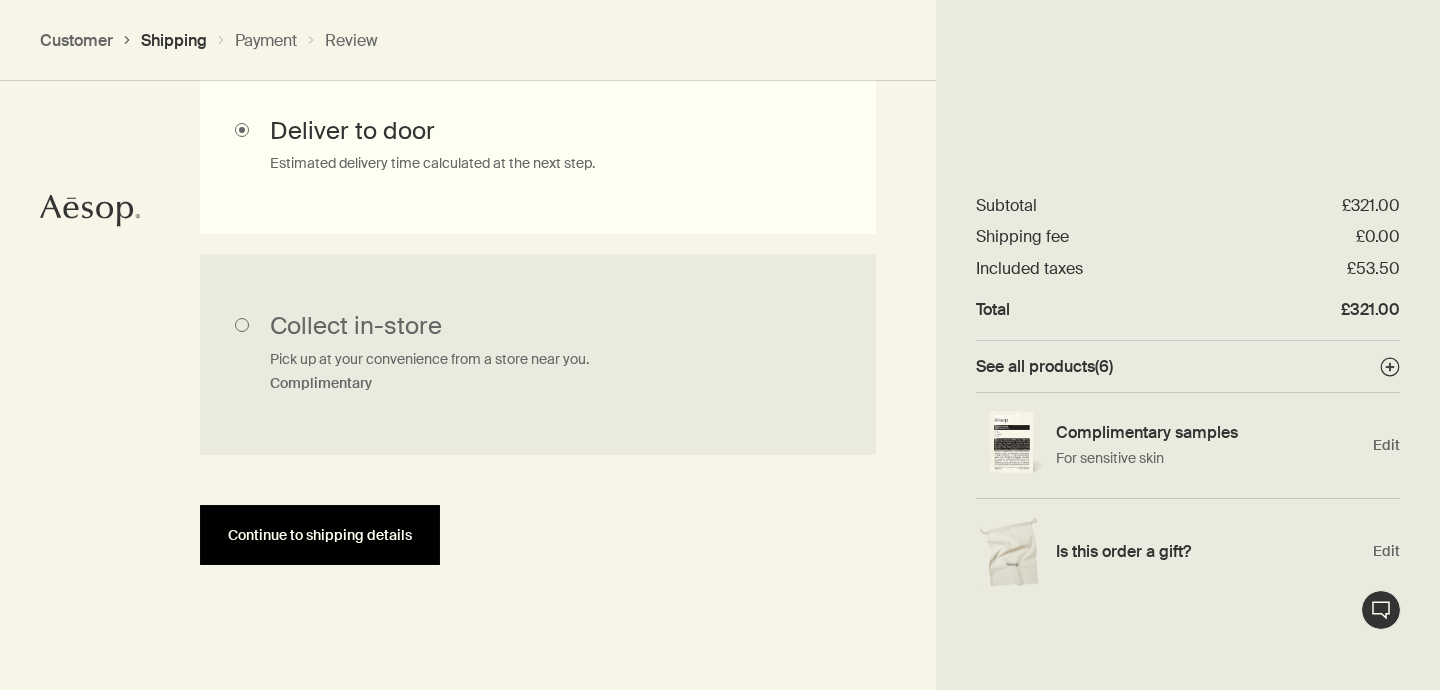 click on "Continue to shipping details" at bounding box center [320, 535] 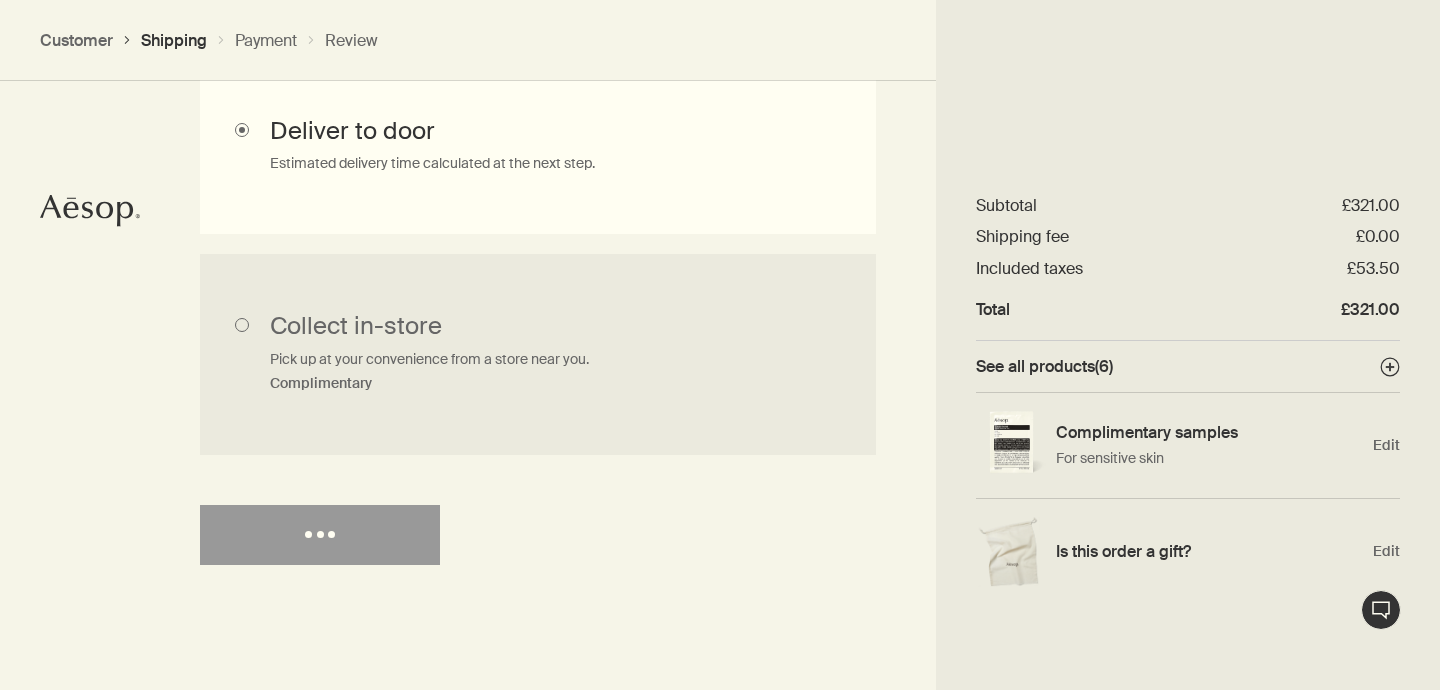 select on "GB" 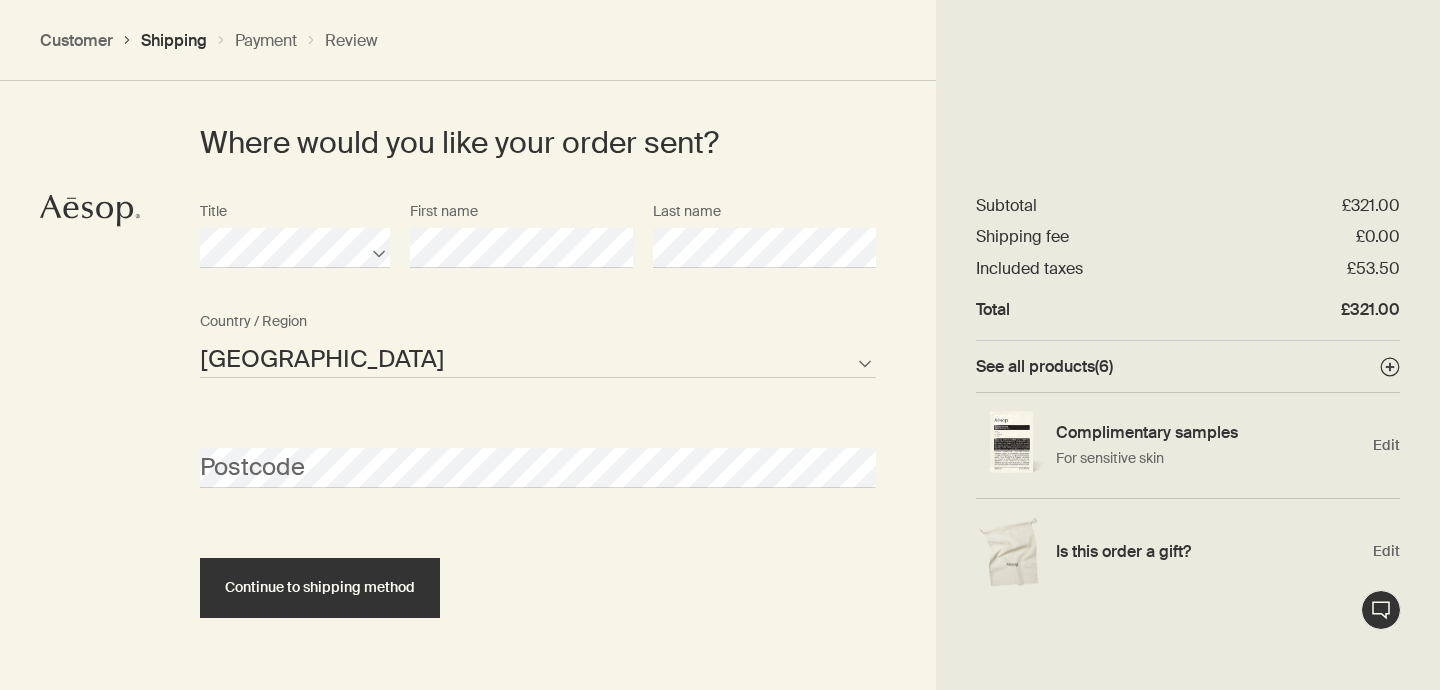 scroll, scrollTop: 954, scrollLeft: 0, axis: vertical 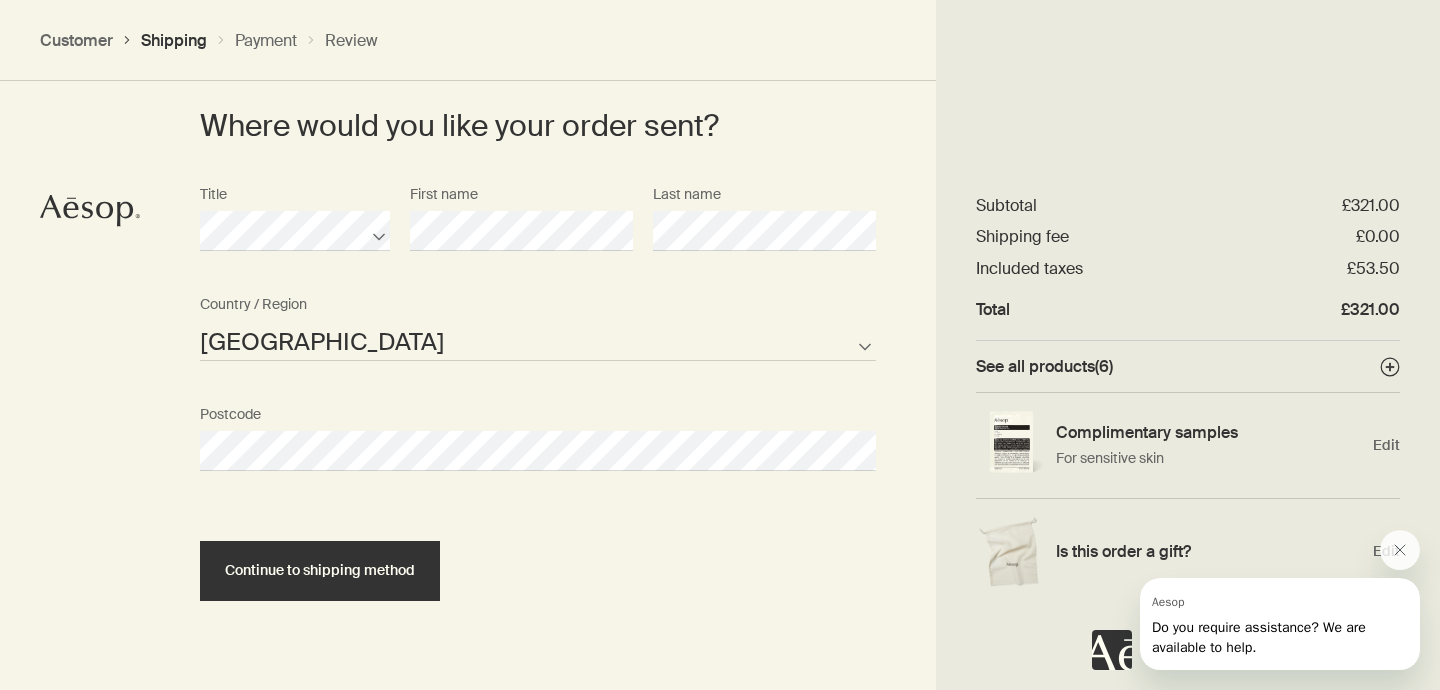 select on "GB" 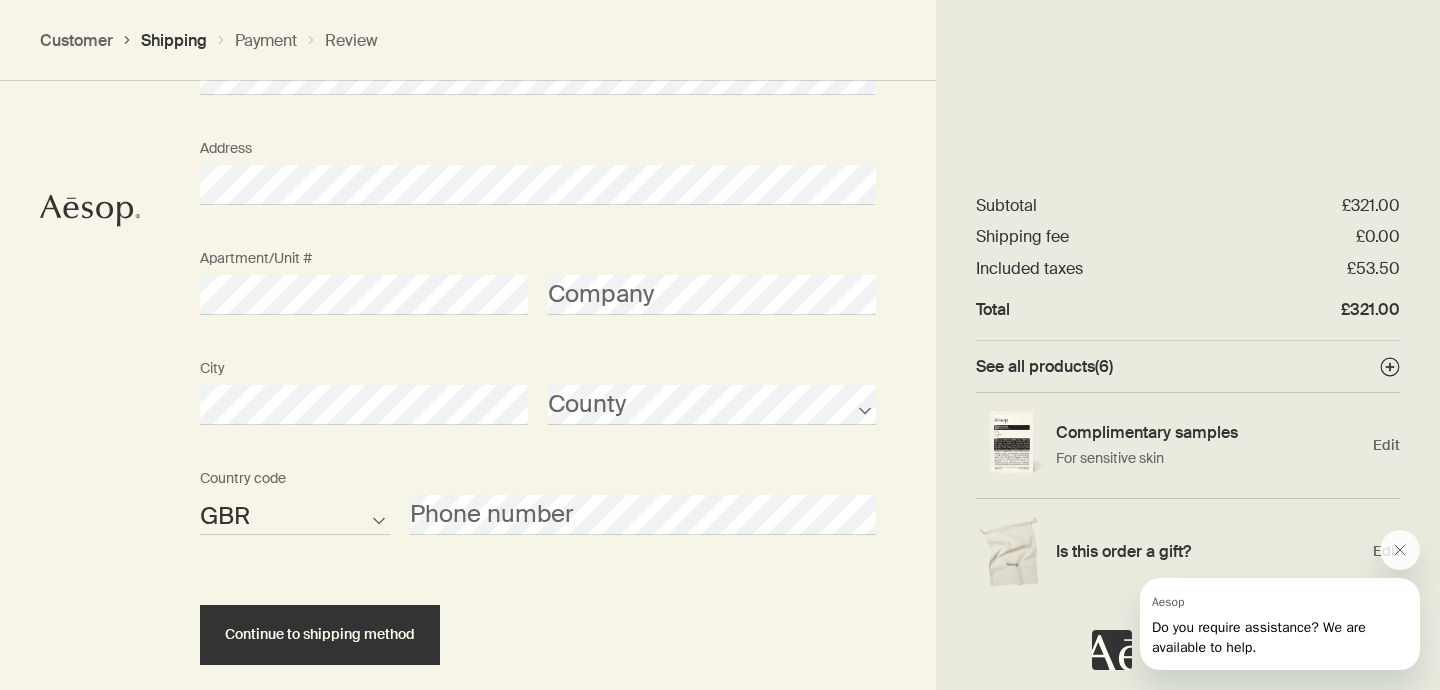 scroll, scrollTop: 1361, scrollLeft: 0, axis: vertical 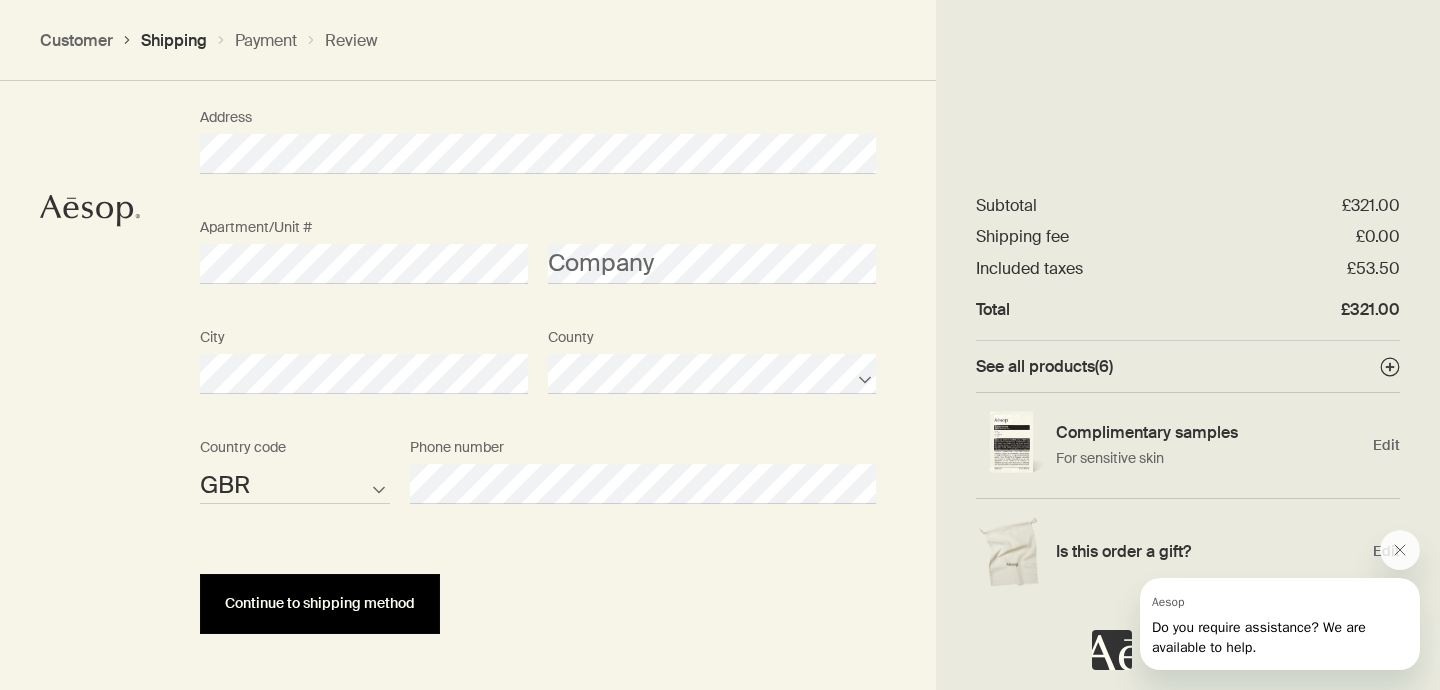 click on "Continue to shipping method" at bounding box center [320, 603] 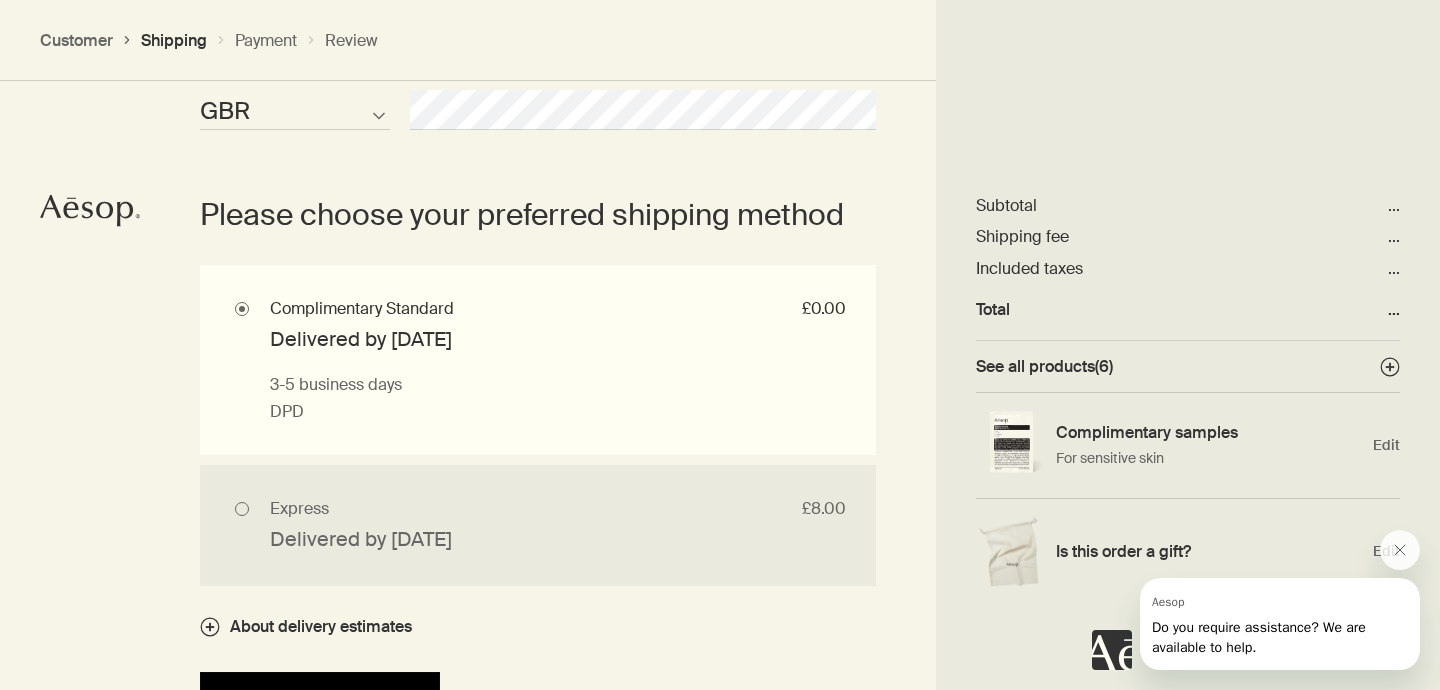 scroll, scrollTop: 1742, scrollLeft: 0, axis: vertical 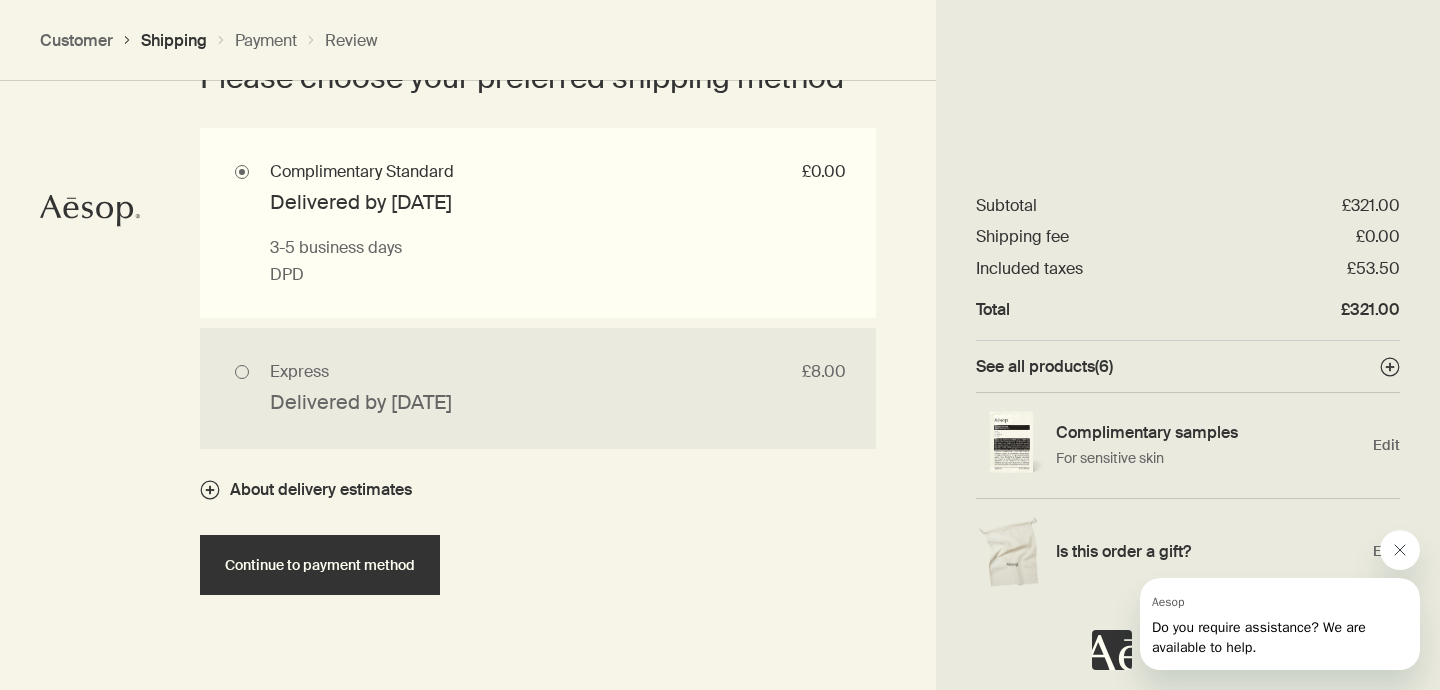 click at bounding box center (1400, 550) 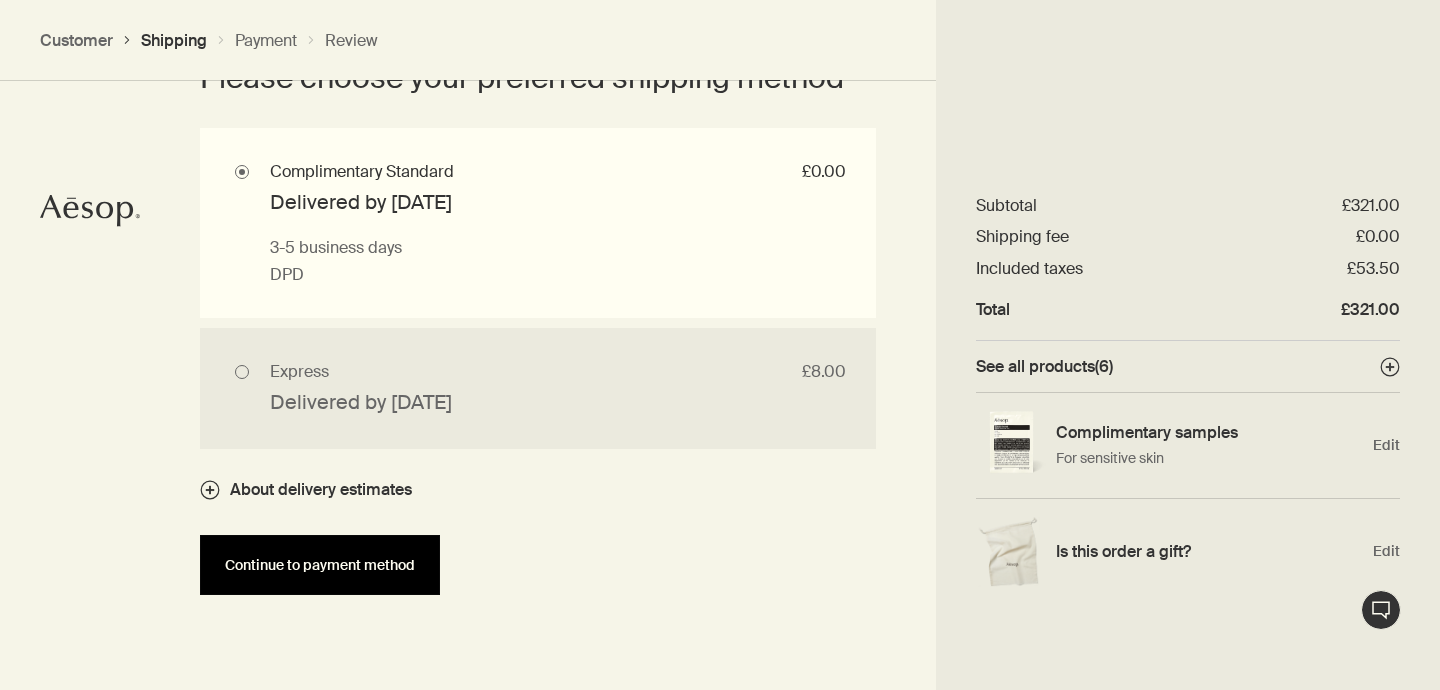click on "Continue to payment method" at bounding box center (320, 565) 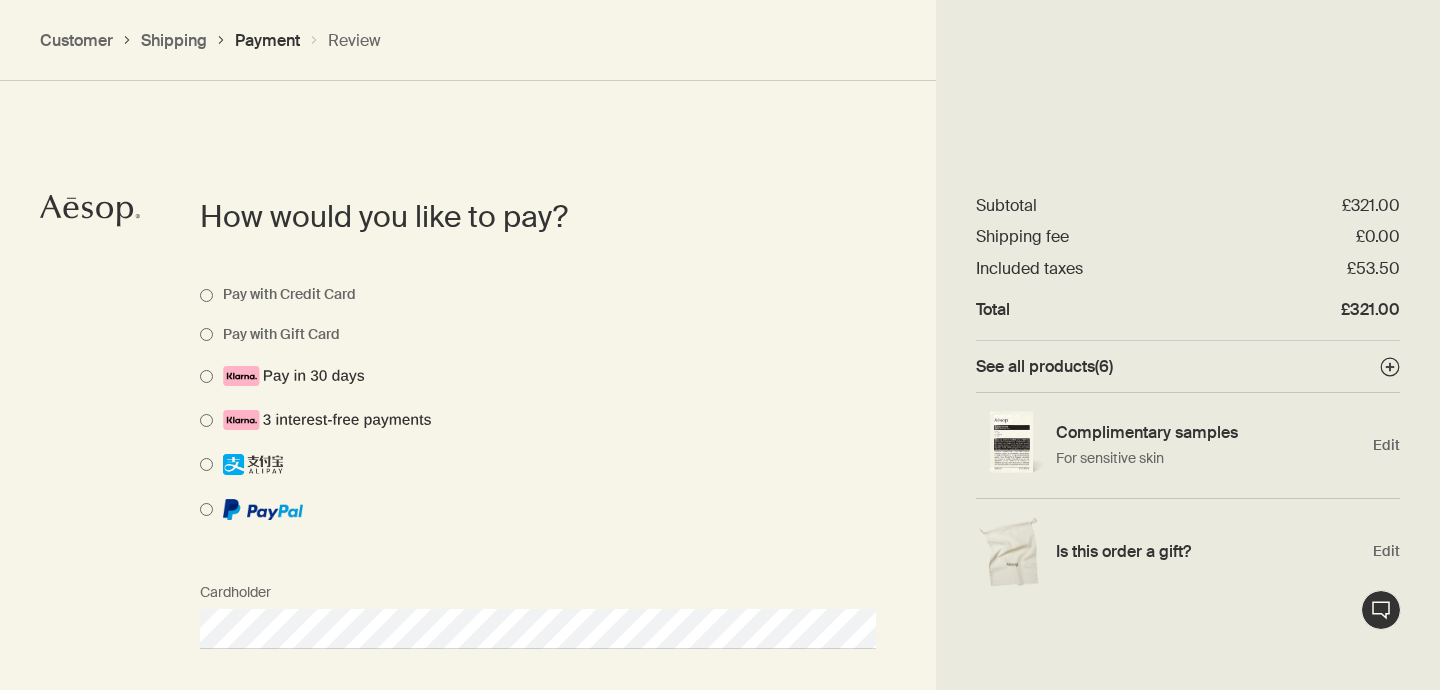 scroll, scrollTop: 1418, scrollLeft: 0, axis: vertical 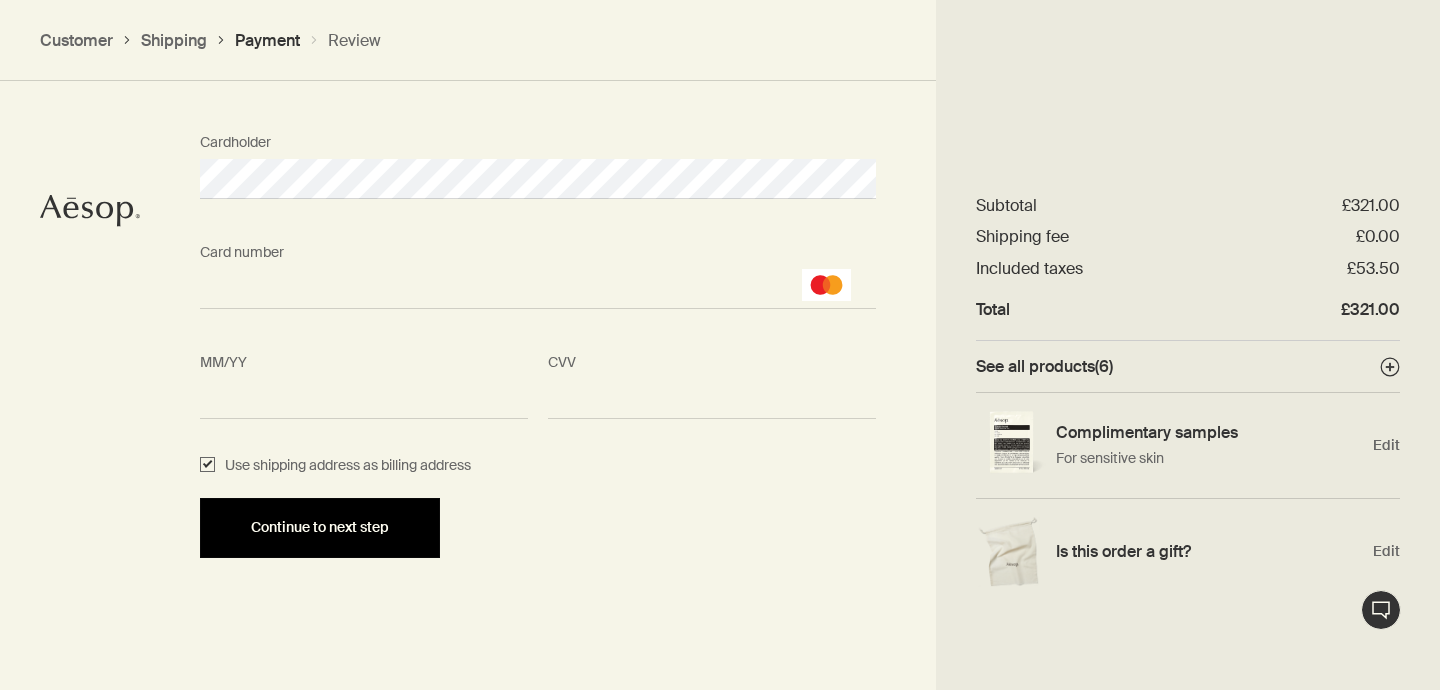 click on "Continue to next step" at bounding box center [320, 527] 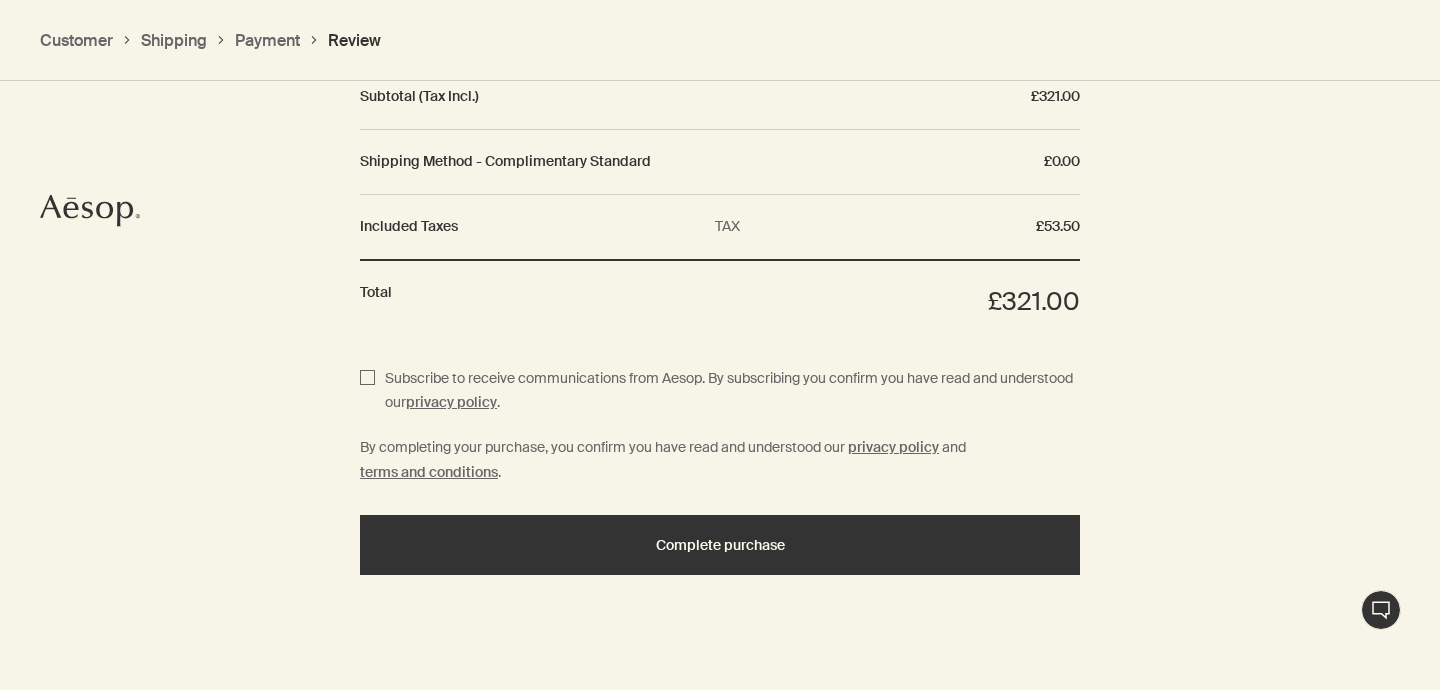 scroll, scrollTop: 2505, scrollLeft: 0, axis: vertical 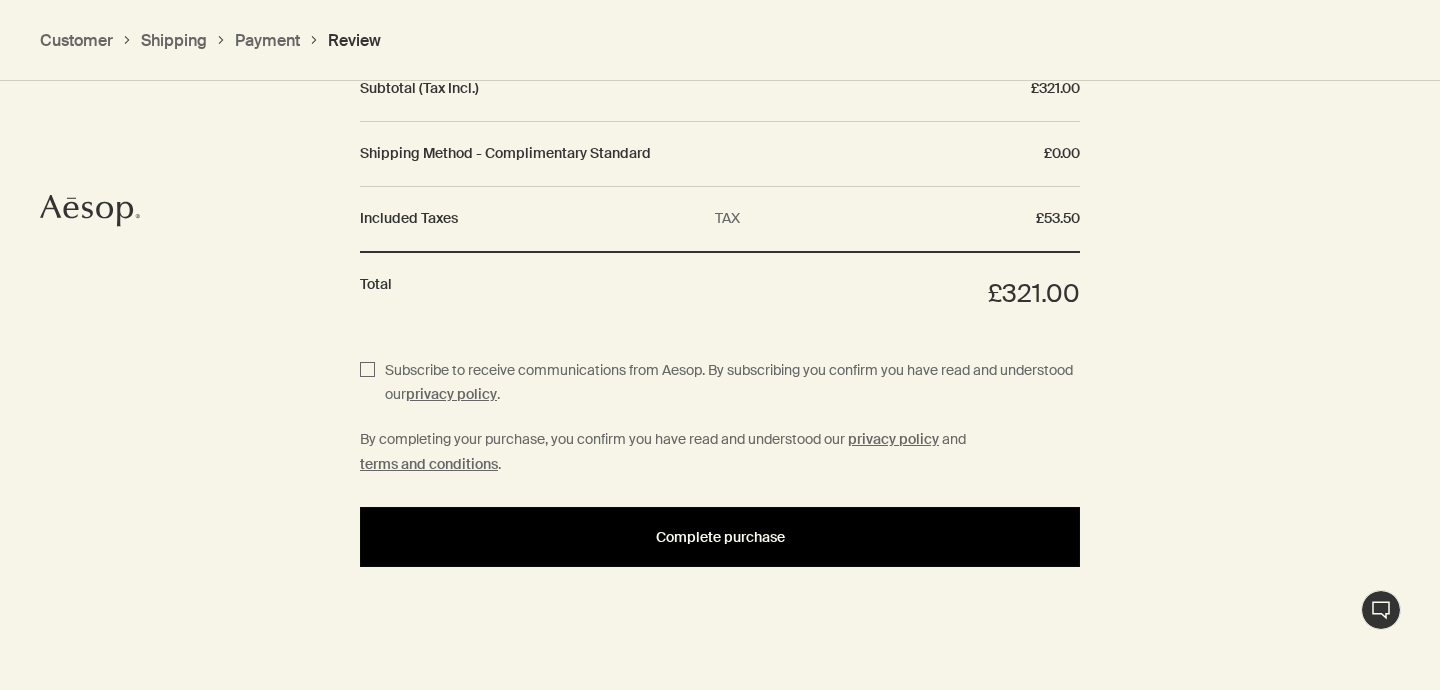 click on "Complete purchase" at bounding box center (720, 537) 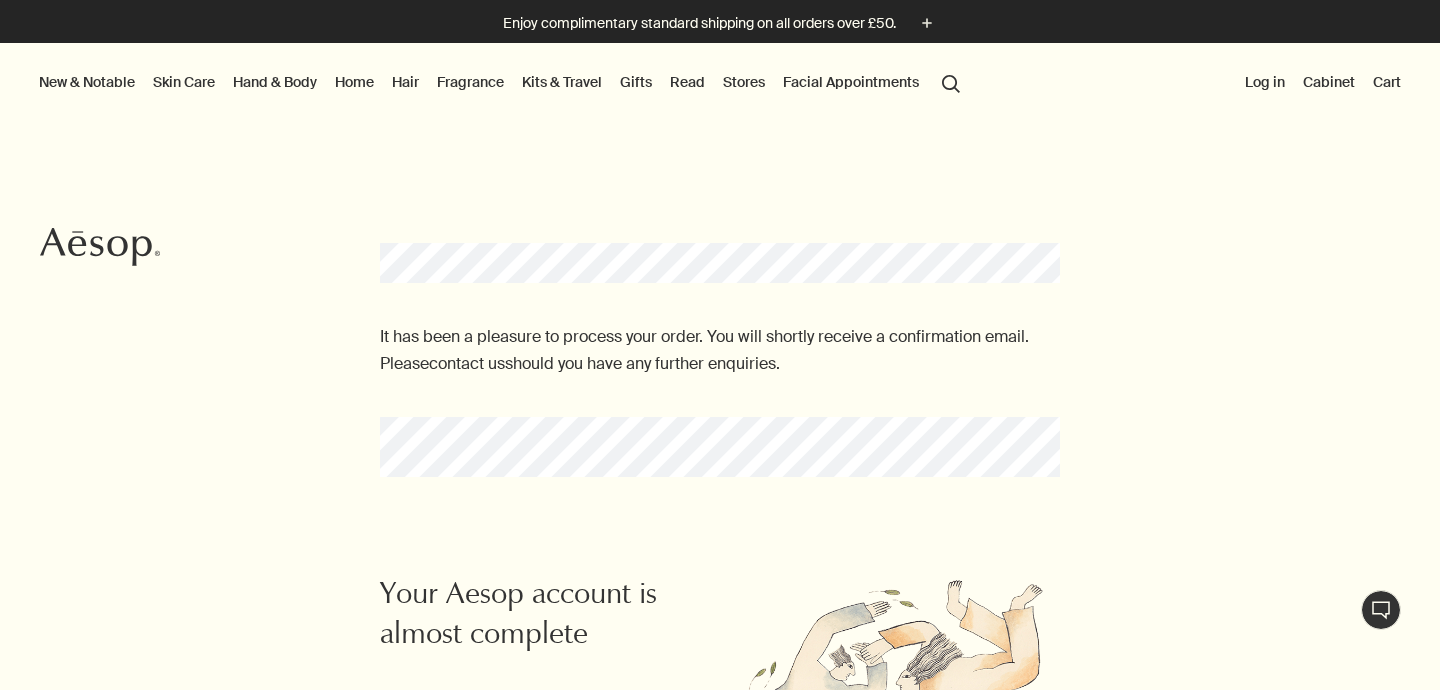 scroll, scrollTop: 0, scrollLeft: 0, axis: both 